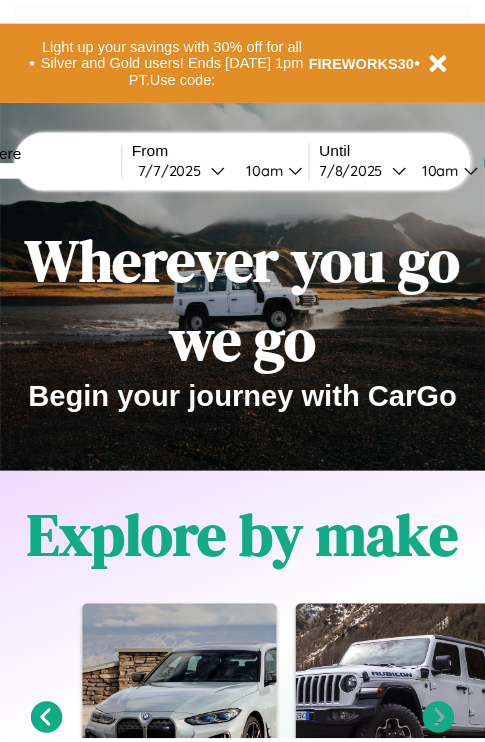 scroll, scrollTop: 0, scrollLeft: 0, axis: both 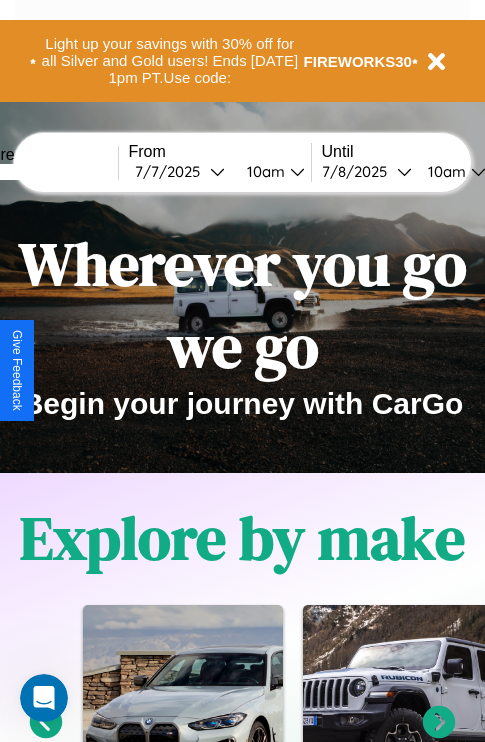 click at bounding box center (43, 172) 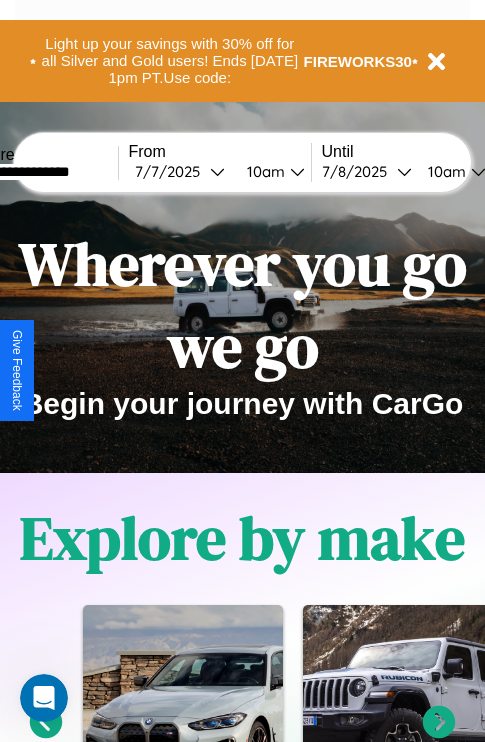 type on "**********" 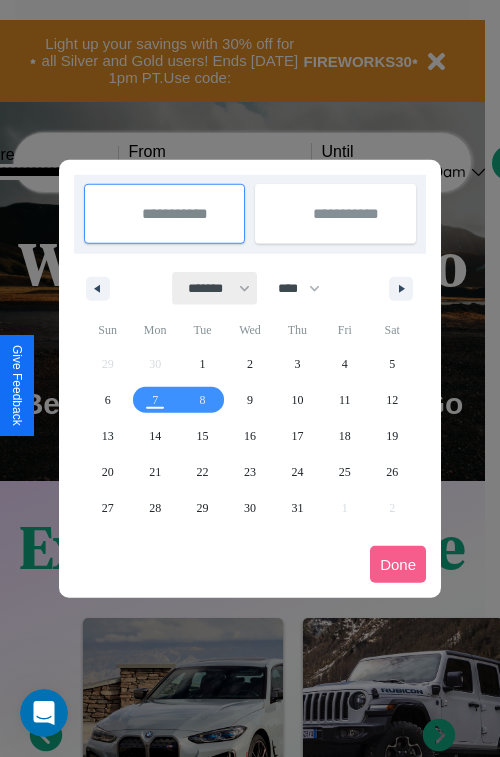 click on "******* ******** ***** ***** *** **** **** ****** ********* ******* ******** ********" at bounding box center (215, 288) 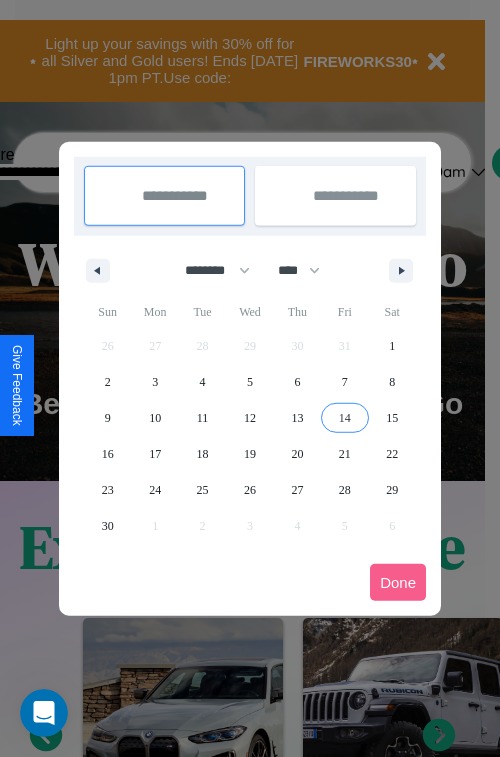 click on "14" at bounding box center [345, 418] 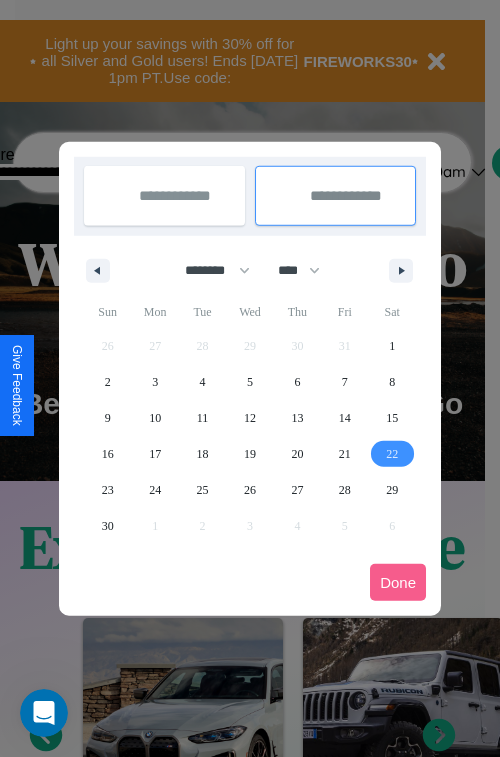 click on "22" at bounding box center (392, 454) 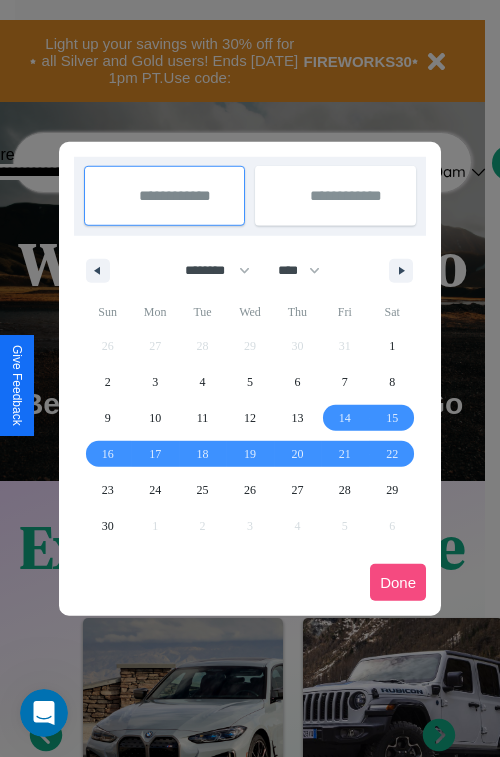 click on "Done" at bounding box center [398, 582] 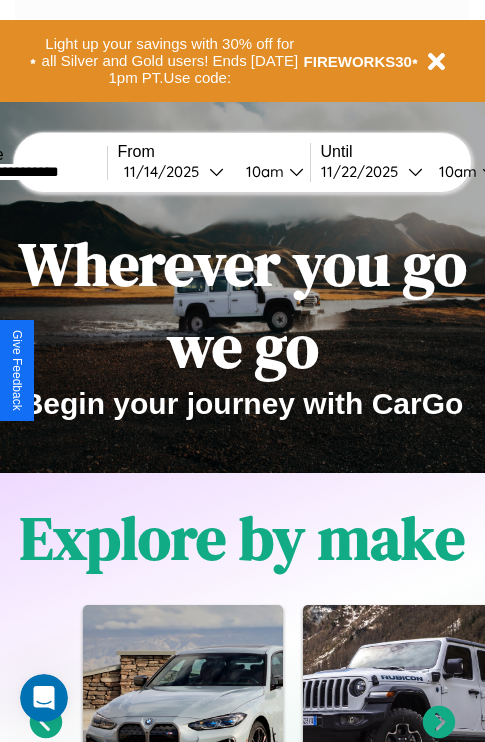 scroll, scrollTop: 0, scrollLeft: 78, axis: horizontal 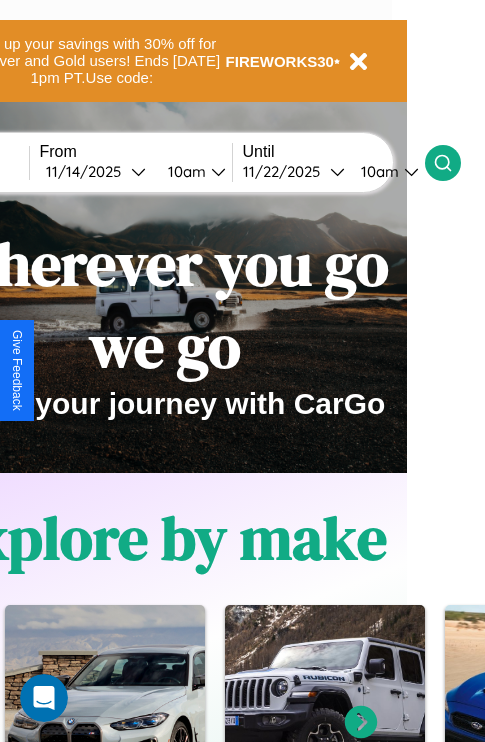 click 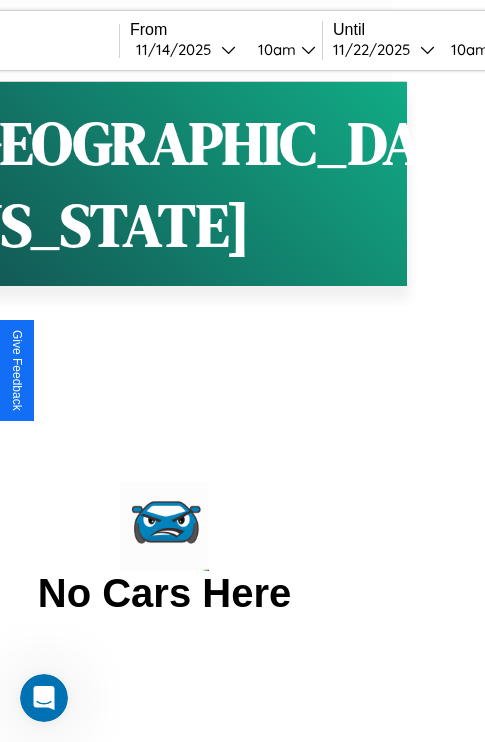 scroll, scrollTop: 0, scrollLeft: 0, axis: both 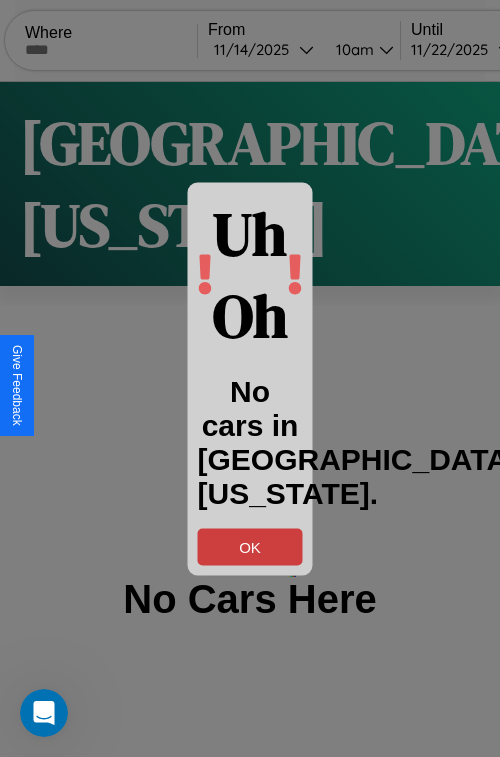 click on "OK" at bounding box center [250, 546] 